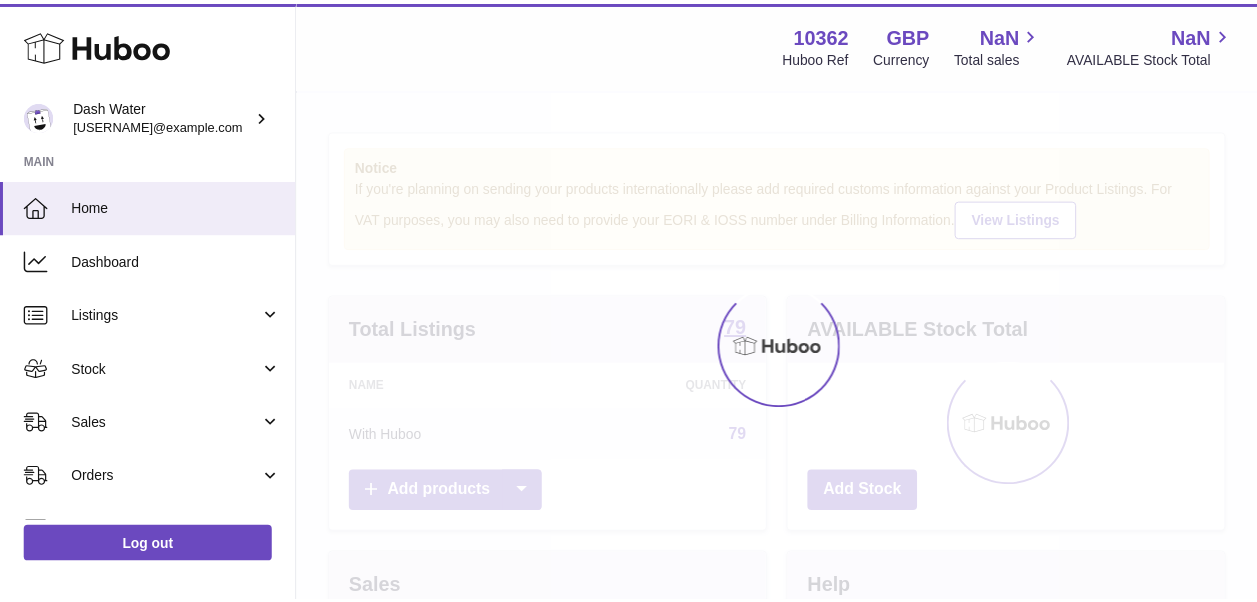 scroll, scrollTop: 0, scrollLeft: 0, axis: both 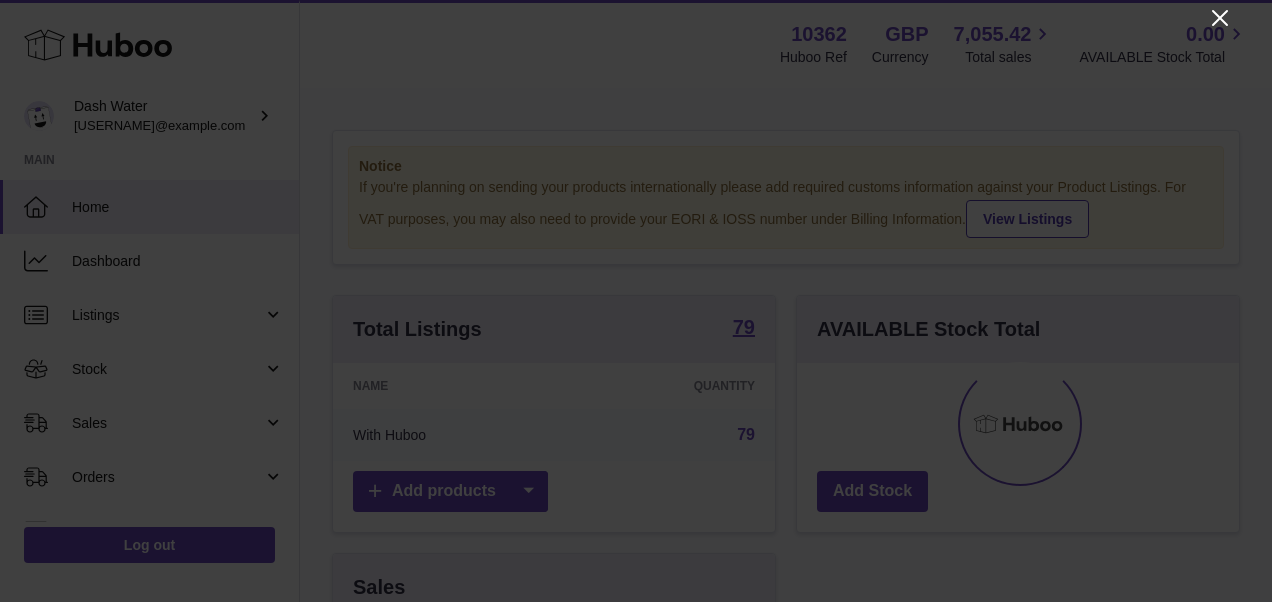 click 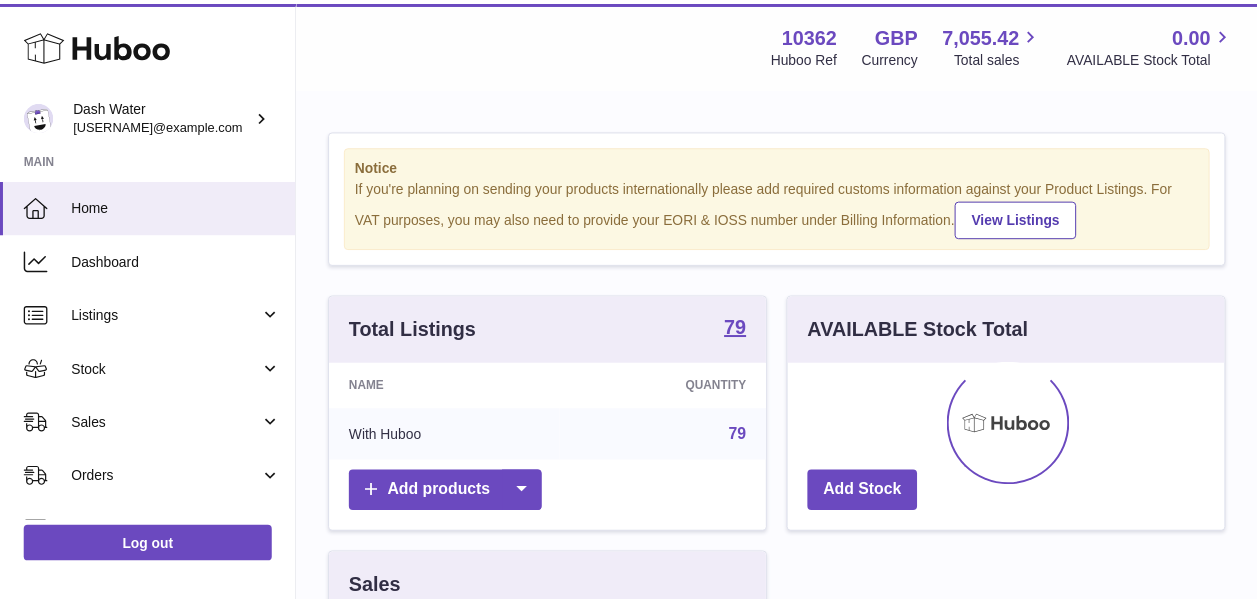scroll, scrollTop: 312, scrollLeft: 434, axis: both 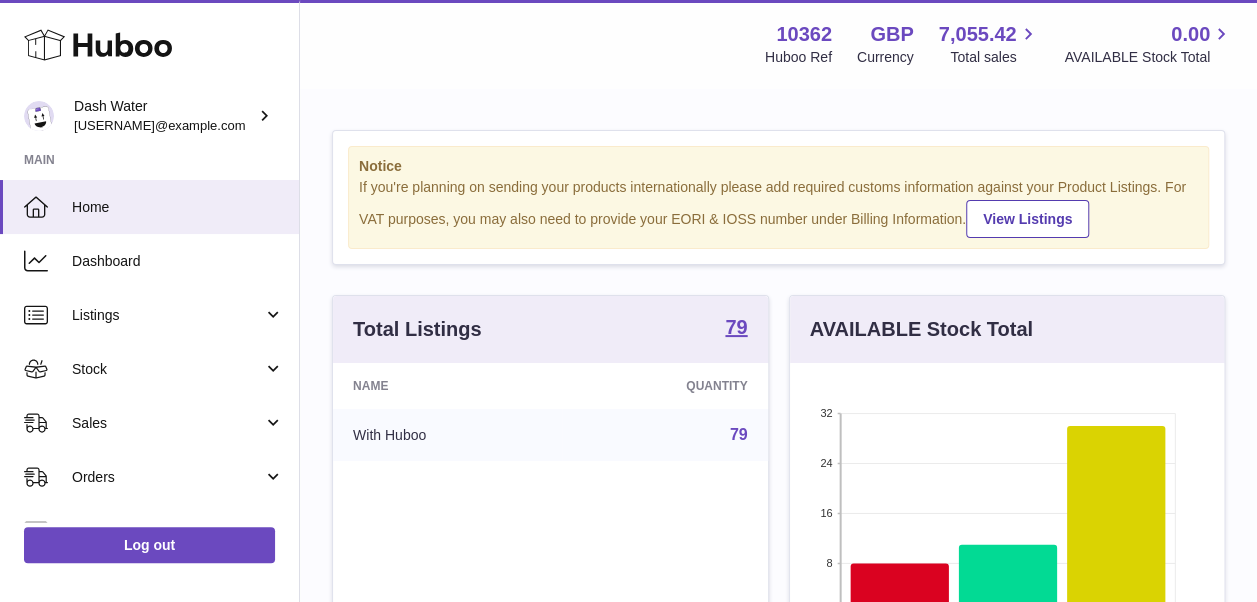 click on "Notice
If you're planning on sending your products internationally please add required customs information against your Product Listings. For VAT purposes, you may also need to provide your EORI & IOSS number under Billing Information.   View Listings" at bounding box center (778, 197) 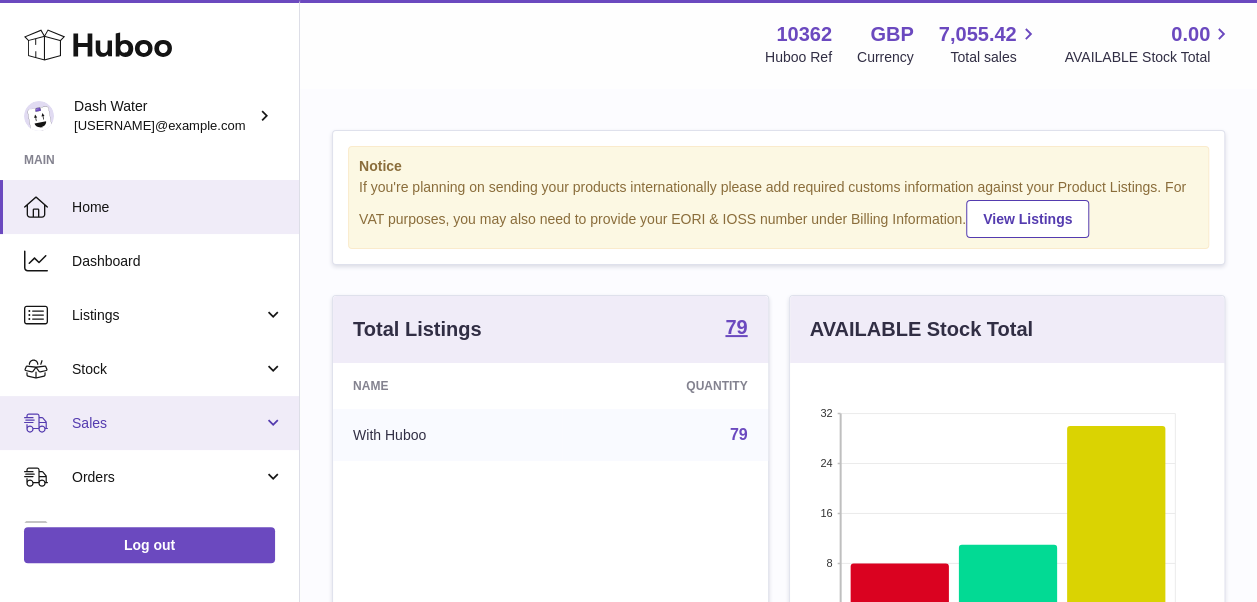 click on "Sales" at bounding box center (167, 423) 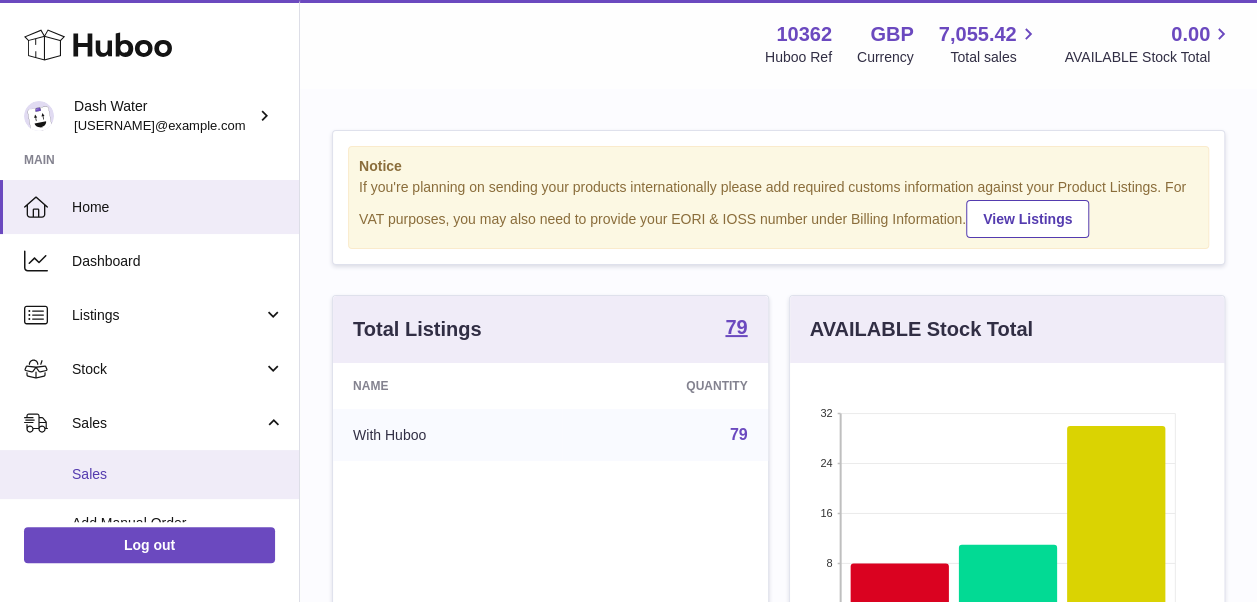click on "Sales" at bounding box center (149, 474) 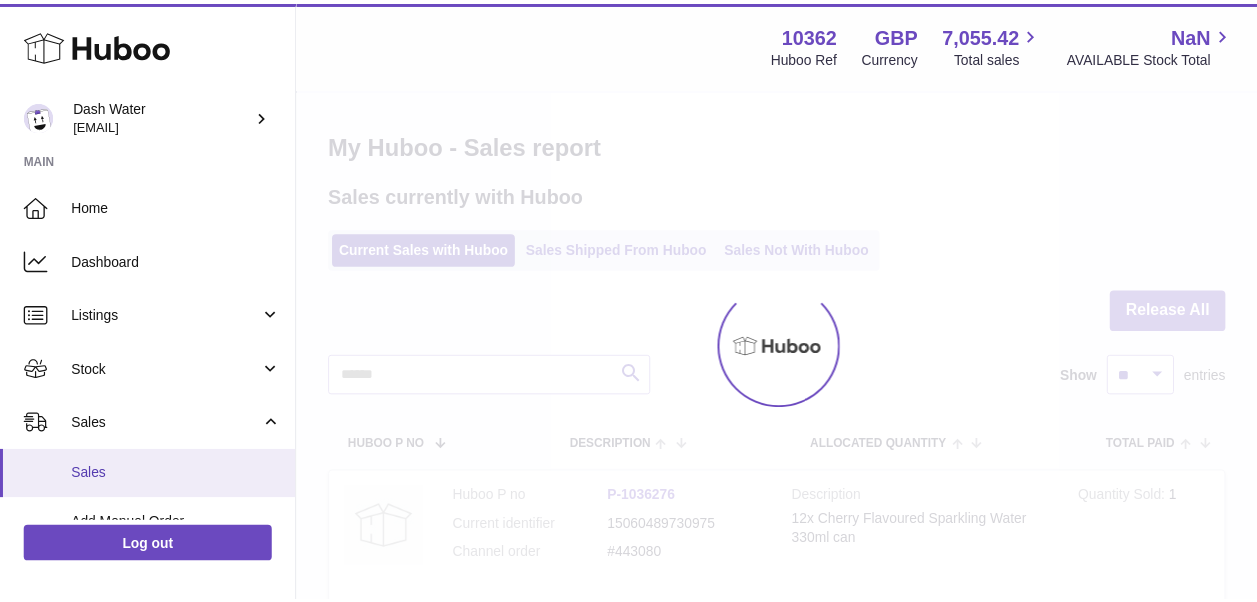 scroll, scrollTop: 0, scrollLeft: 0, axis: both 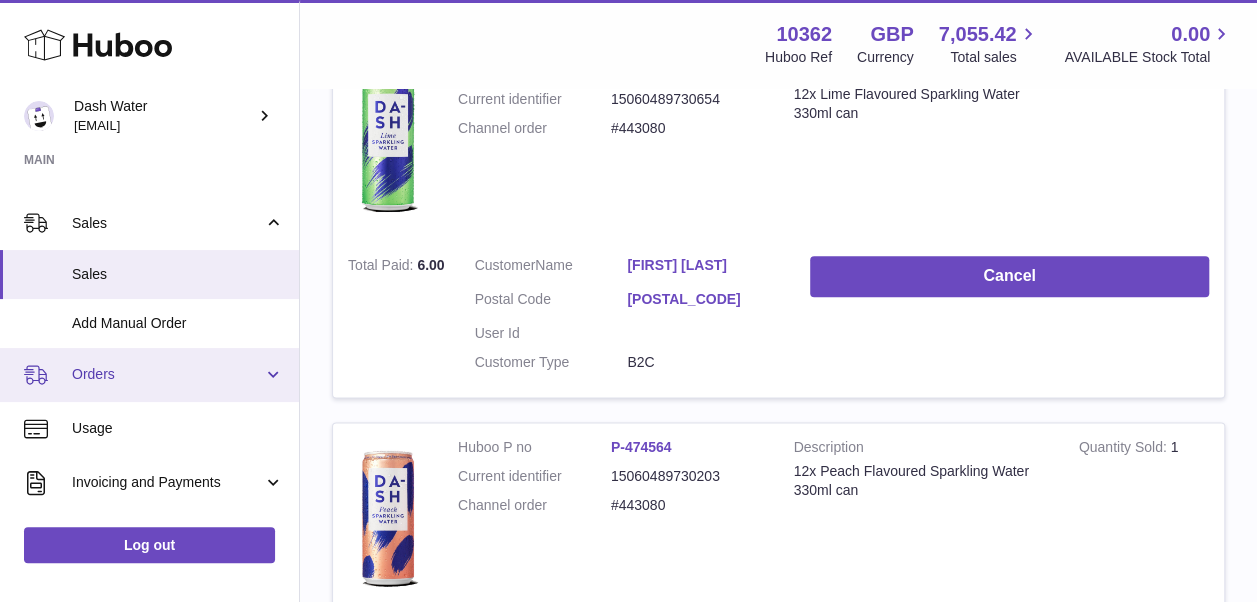 click on "Orders" at bounding box center [149, 375] 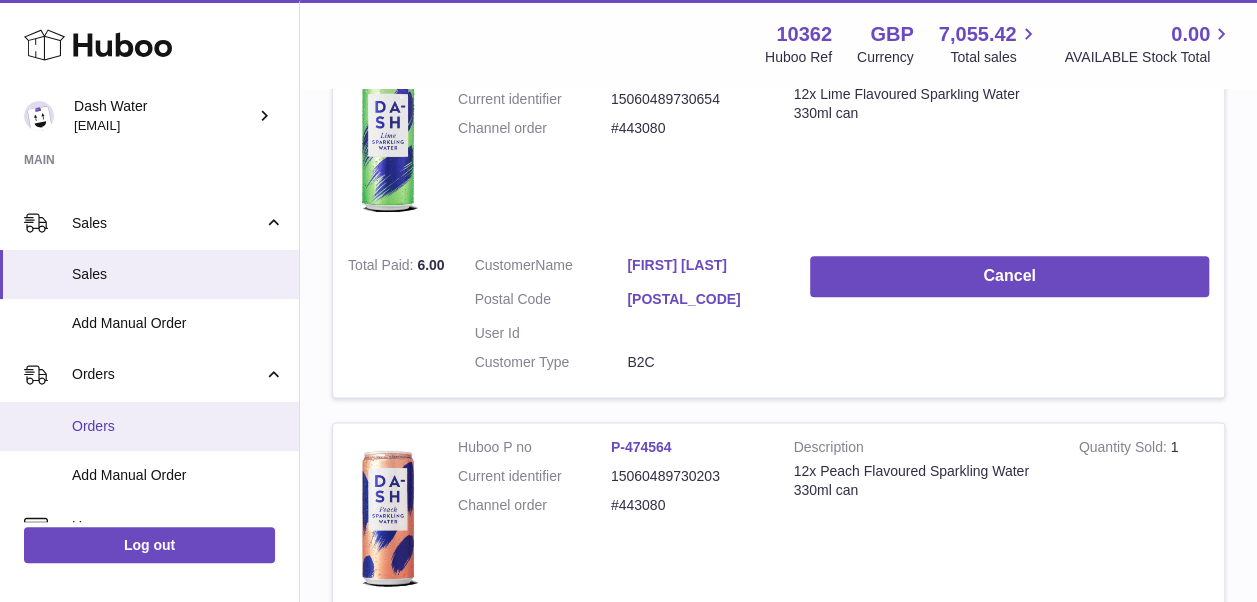 click on "Orders" at bounding box center [178, 426] 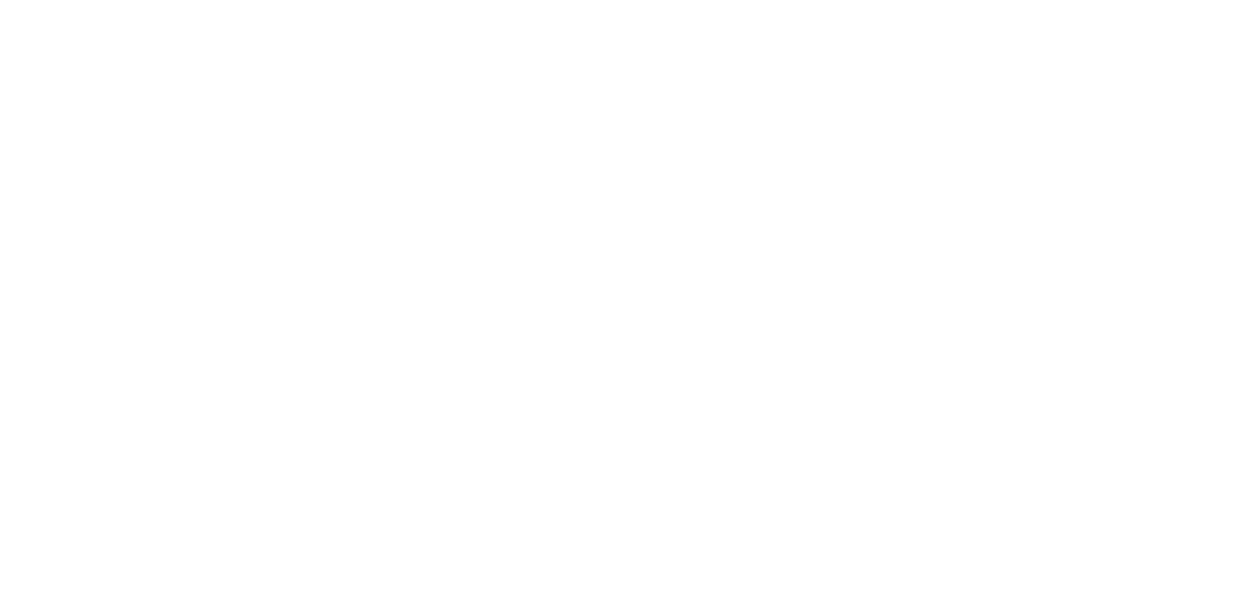 scroll, scrollTop: 0, scrollLeft: 0, axis: both 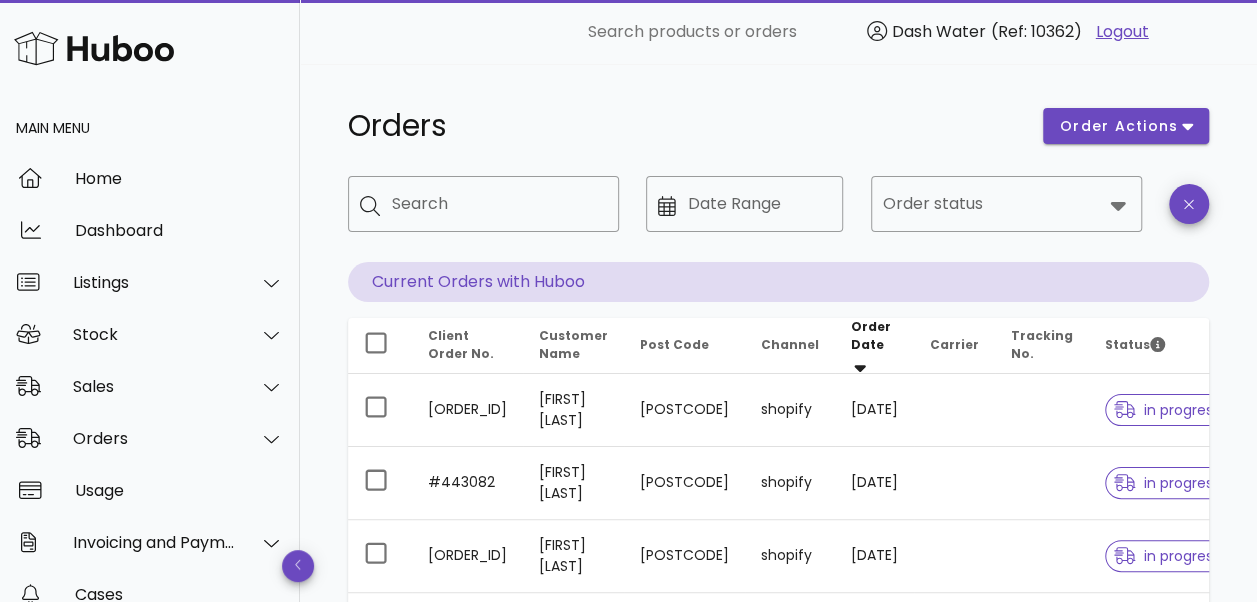 click on "Channel" at bounding box center [790, 346] 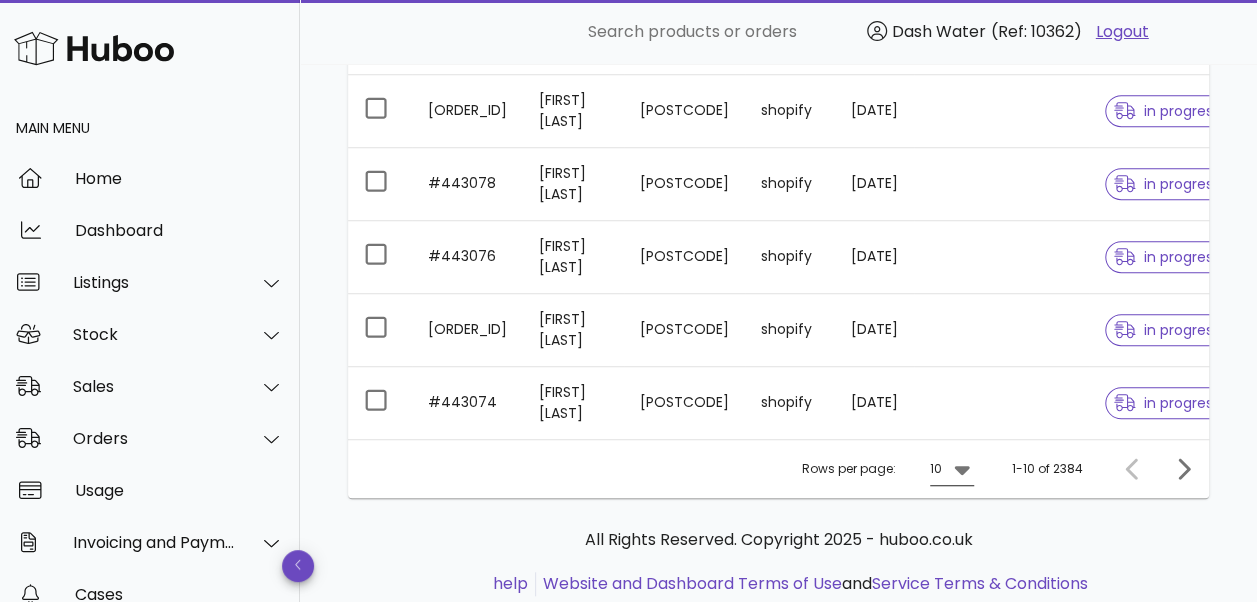 scroll, scrollTop: 710, scrollLeft: 0, axis: vertical 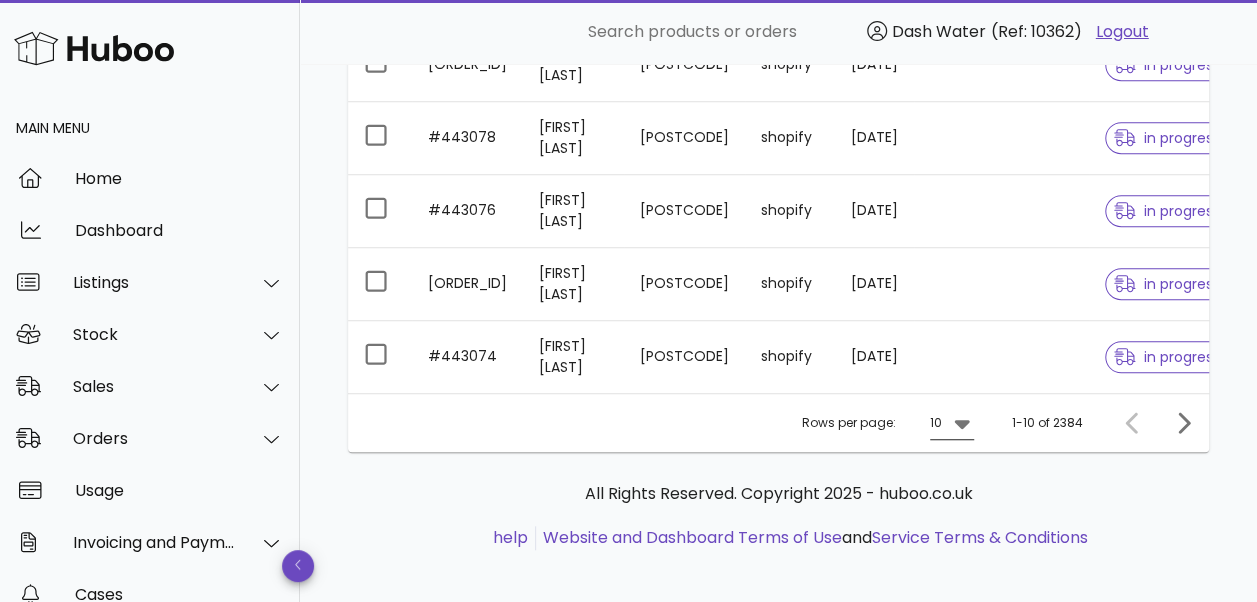 click 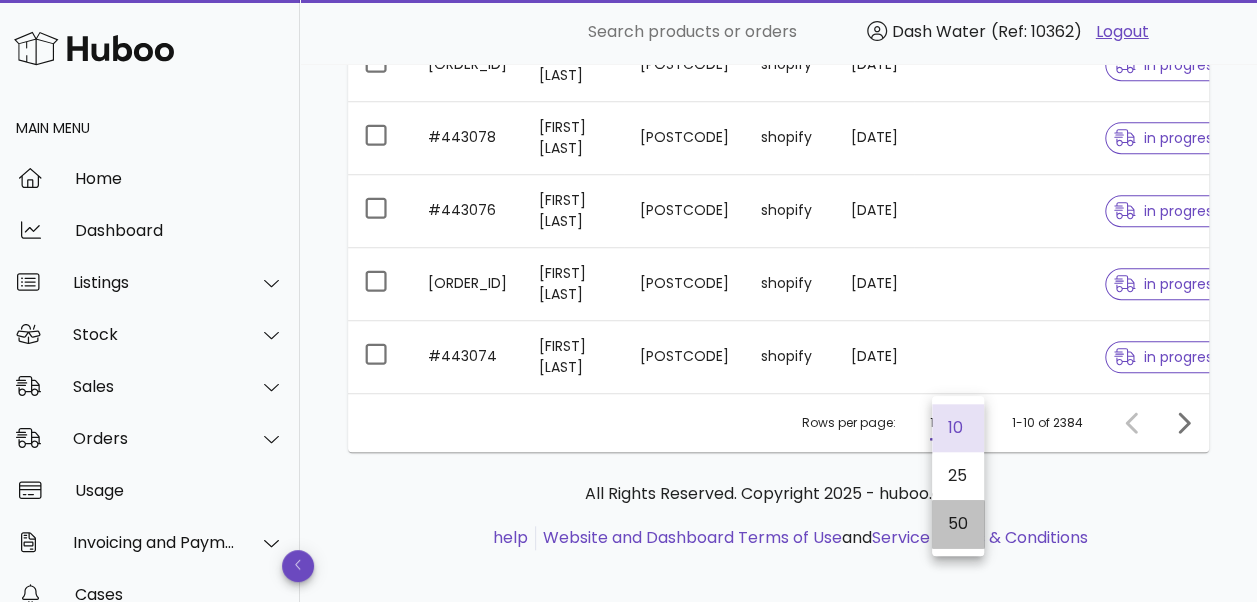 click on "50" at bounding box center [958, 524] 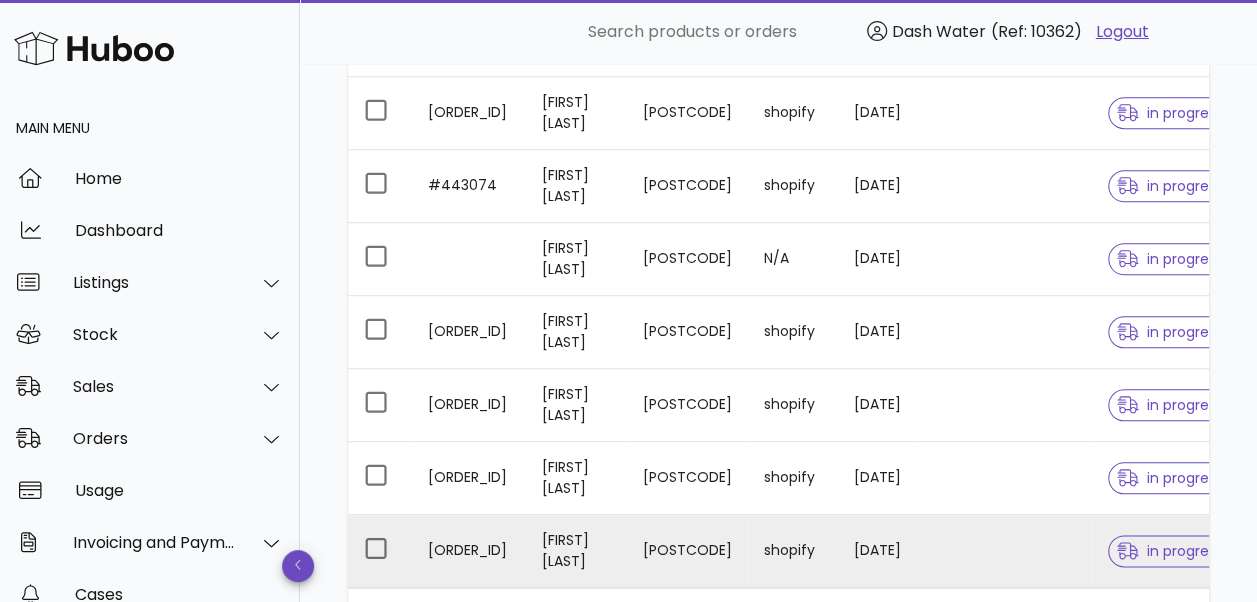 scroll, scrollTop: 910, scrollLeft: 0, axis: vertical 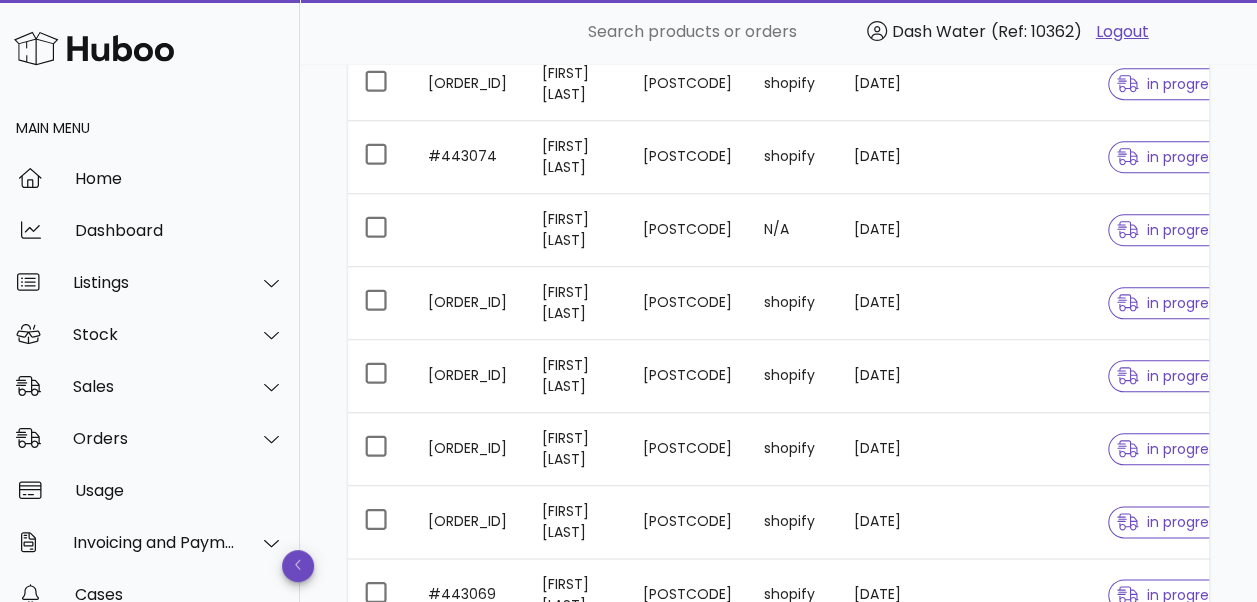 click on "Orders  order actions ​ Search ​ Date Range ​ Order status Current Orders with Huboo Client Order No. Customer Name Post Code Channel Order Date Carrier Tracking No.  Status  #443083 Susan Quellin WA6 6PY shopify 22/07/2025  in progress  #443082 Laura Walker FY6 7JH shopify 22/07/2025  in progress  #443081 Denise Nedd W7 3RA shopify 22/07/2025  in progress  #443080 Jo Walker GU24 9QG shopify 22/07/2025  in progress  #443079 Chris Donovan PO12 4LA shopify 22/07/2025  in progress  #443078 Adrienne Owen HG4 3RT shopify 22/07/2025  in progress  #443077 Lily Newport HP10 9NG shopify 22/07/2025  in progress  #443076 Victoria Sugden LE15 6HZ shopify 22/07/2025  in progress  #443075 Joanne Neville WD19 4BJ shopify 22/07/2025  in progress  #443074 Georgina Hammond N1 1DL shopify 22/07/2025  in progress  Sophie Panting WC1V 7HP N/A 22/07/2025  in progress  #443073 Nikola Milanovic SE1 6FB shopify 22/07/2025  in progress  #443072 Mendy Freundlich HA8 7EB shopify 22/07/2025  in progress  #443071 Oliver Kirkland 50" at bounding box center [778, 1352] 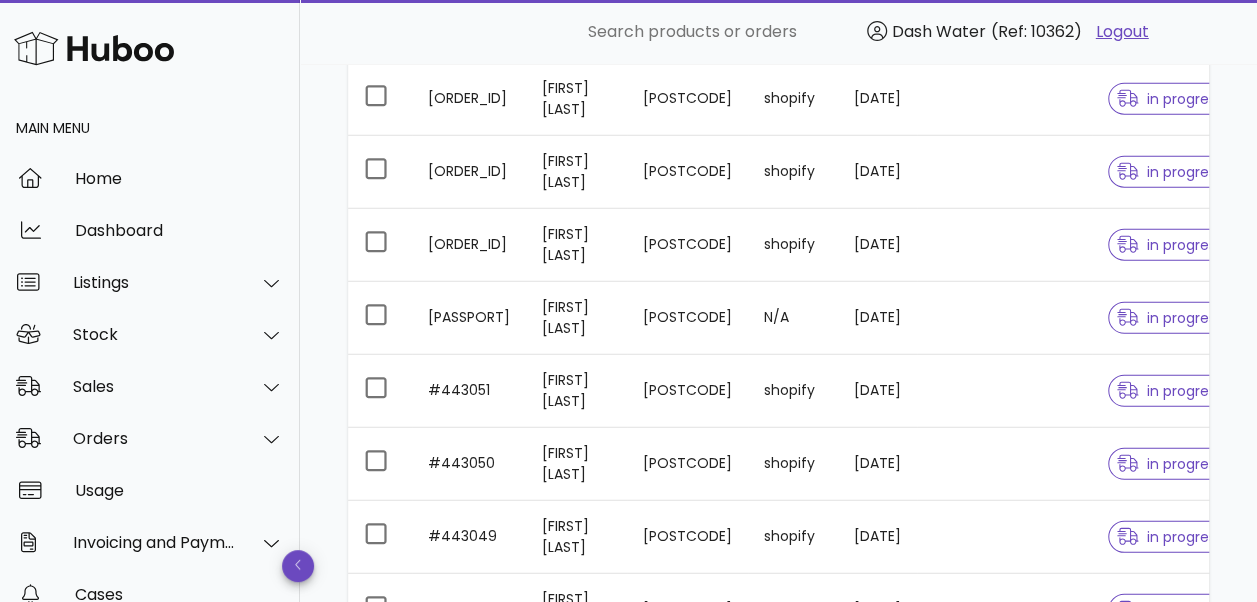 scroll, scrollTop: 2548, scrollLeft: 0, axis: vertical 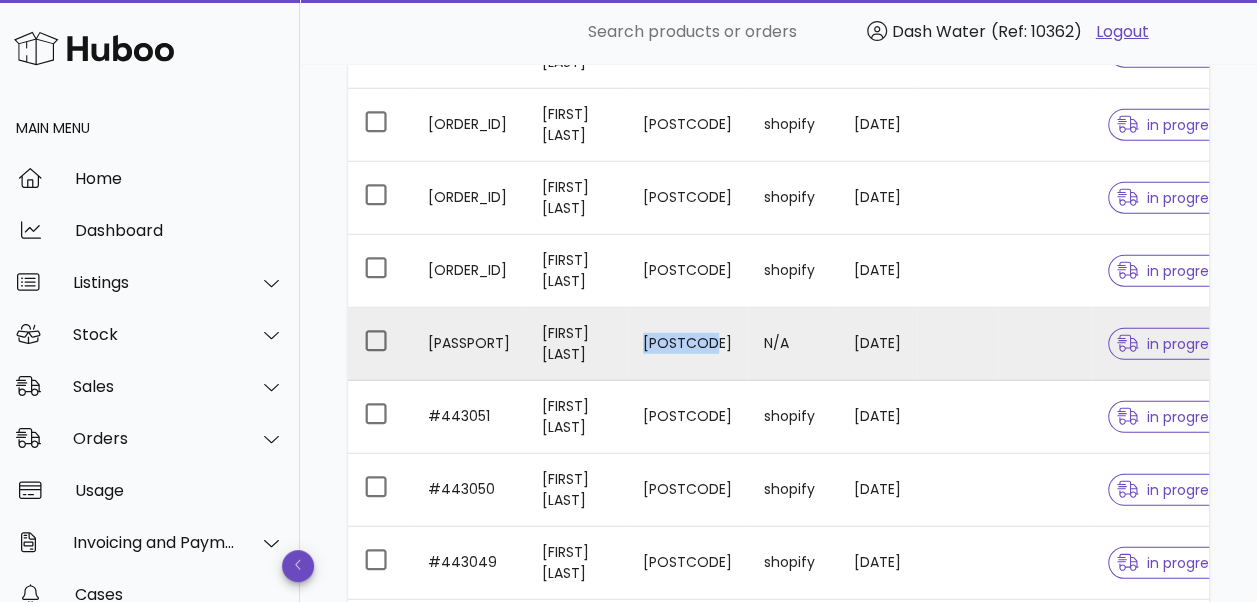 drag, startPoint x: 673, startPoint y: 337, endPoint x: 646, endPoint y: 300, distance: 45.80393 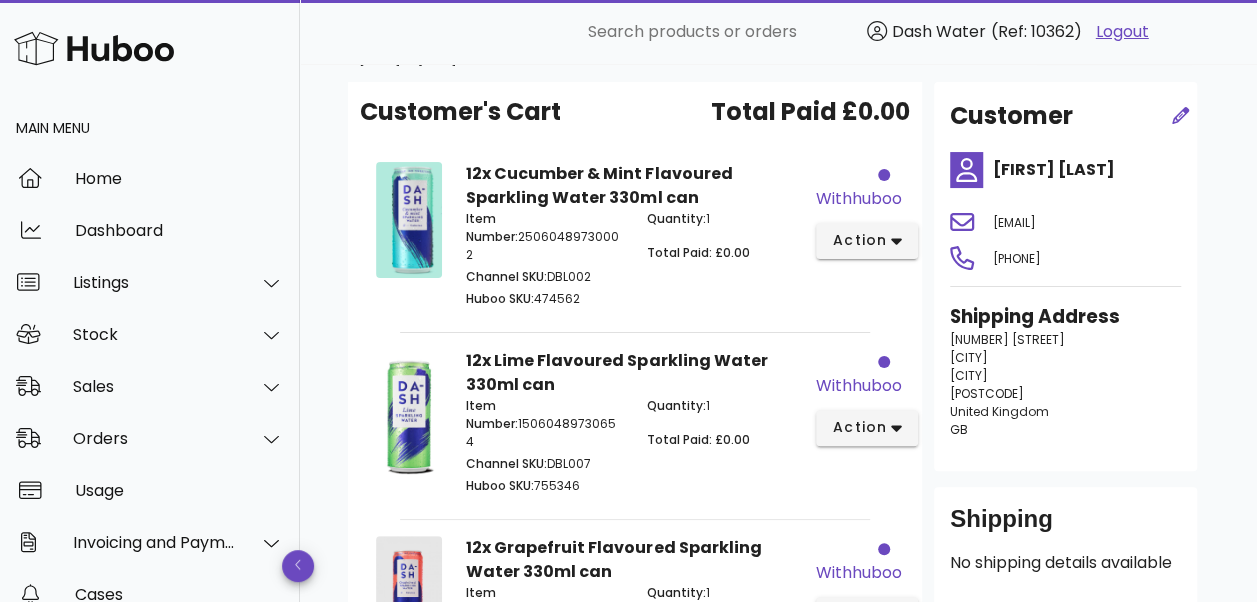 scroll, scrollTop: 74, scrollLeft: 0, axis: vertical 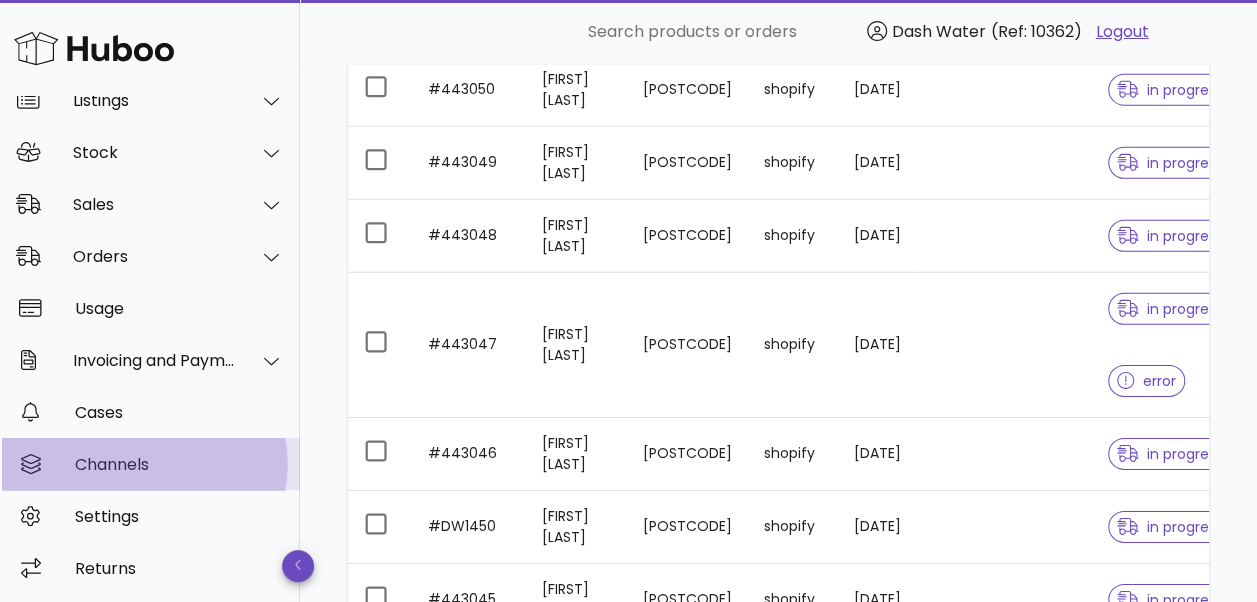 click on "Channels" at bounding box center (179, 464) 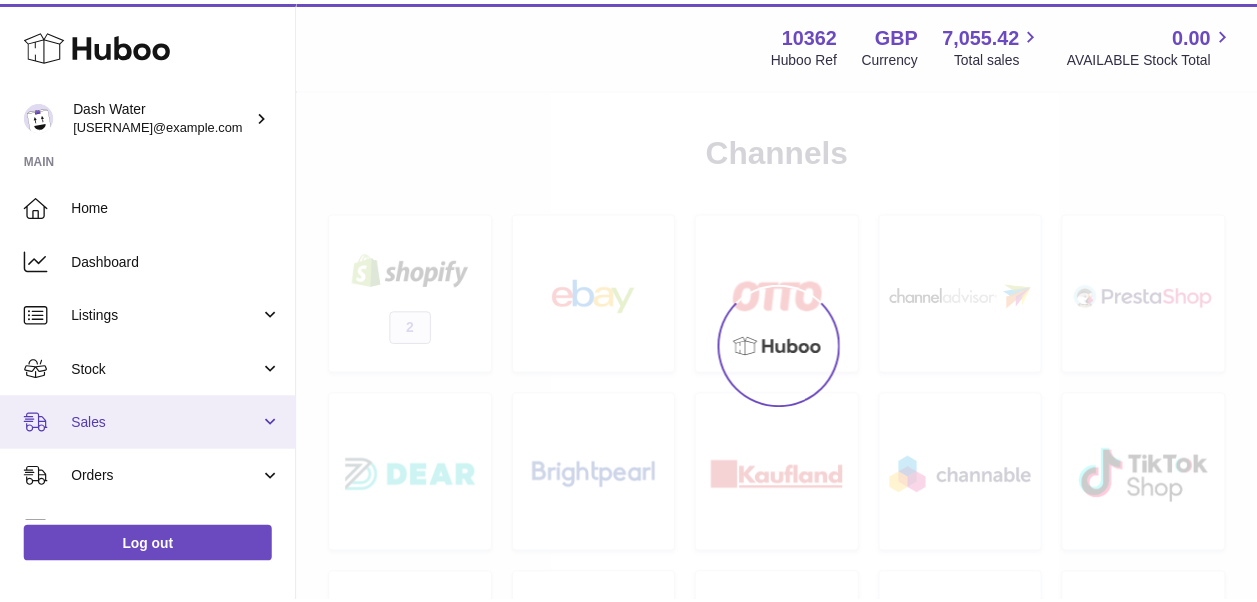 scroll, scrollTop: 0, scrollLeft: 0, axis: both 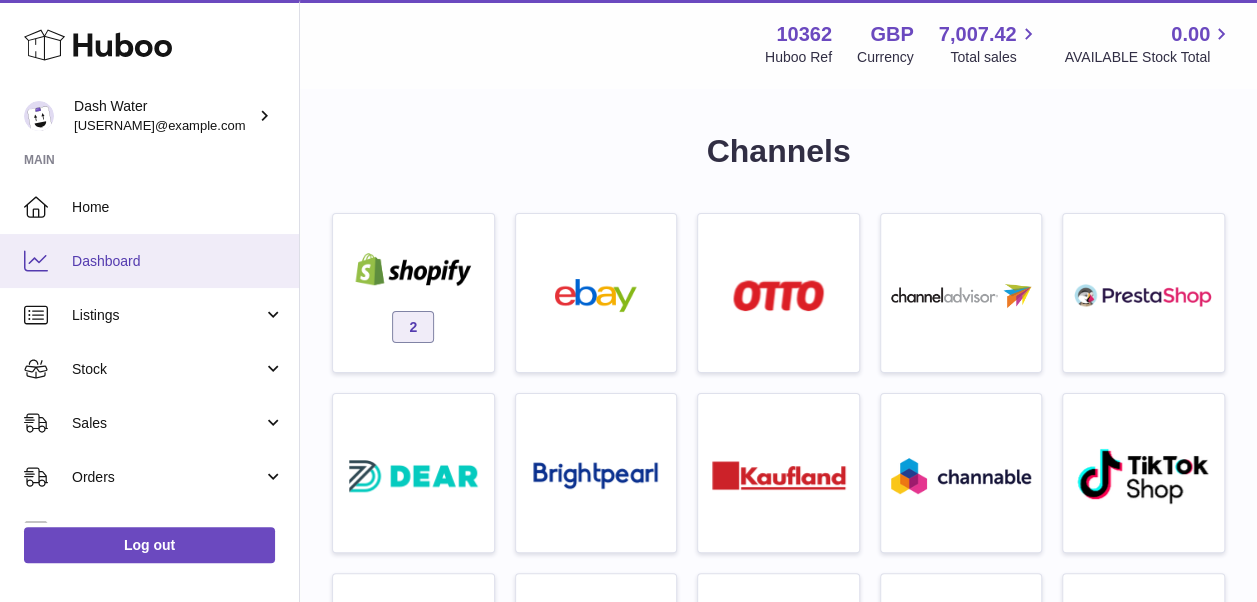 click on "Dashboard" at bounding box center (178, 261) 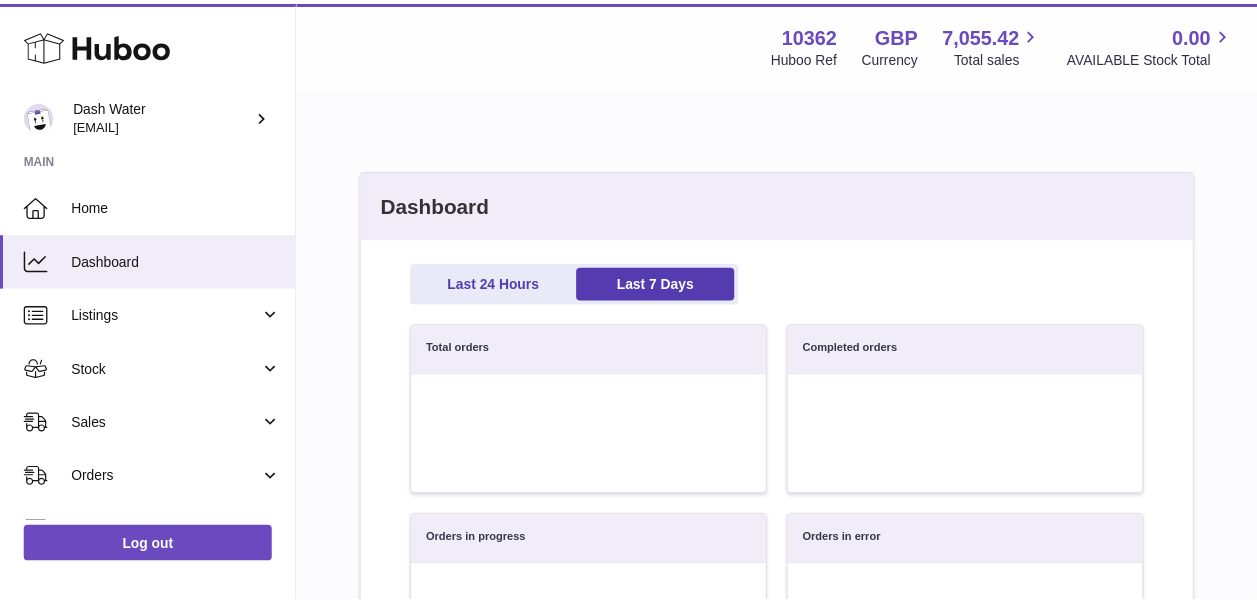 scroll, scrollTop: 0, scrollLeft: 0, axis: both 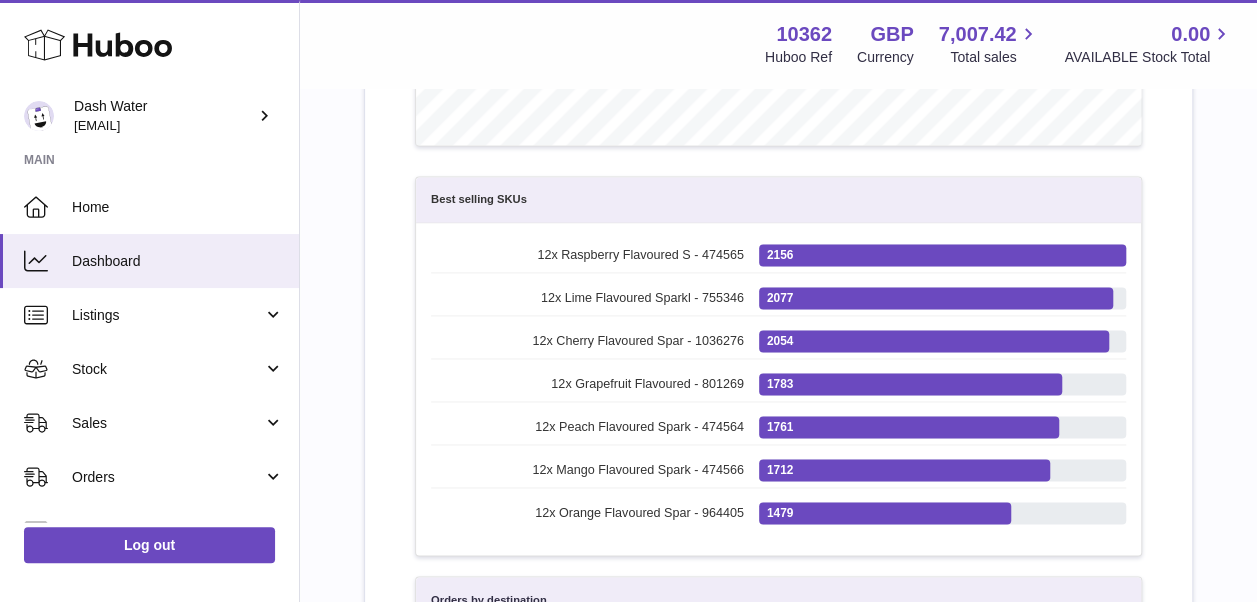 drag, startPoint x: 606, startPoint y: 492, endPoint x: 625, endPoint y: 444, distance: 51.62364 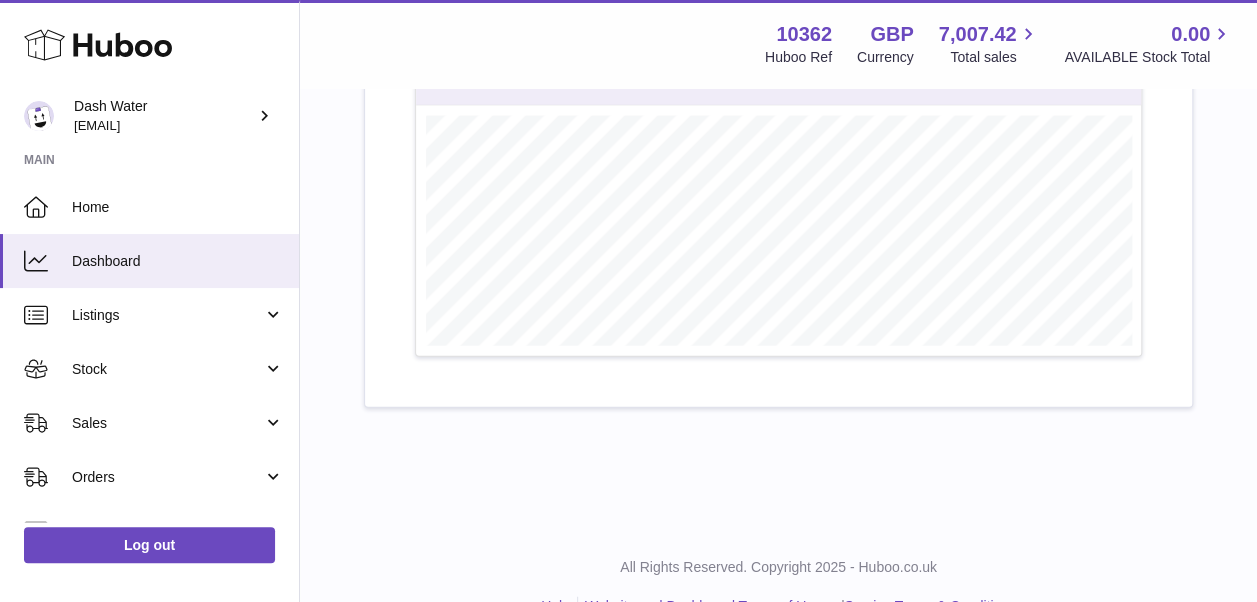 scroll, scrollTop: 2200, scrollLeft: 0, axis: vertical 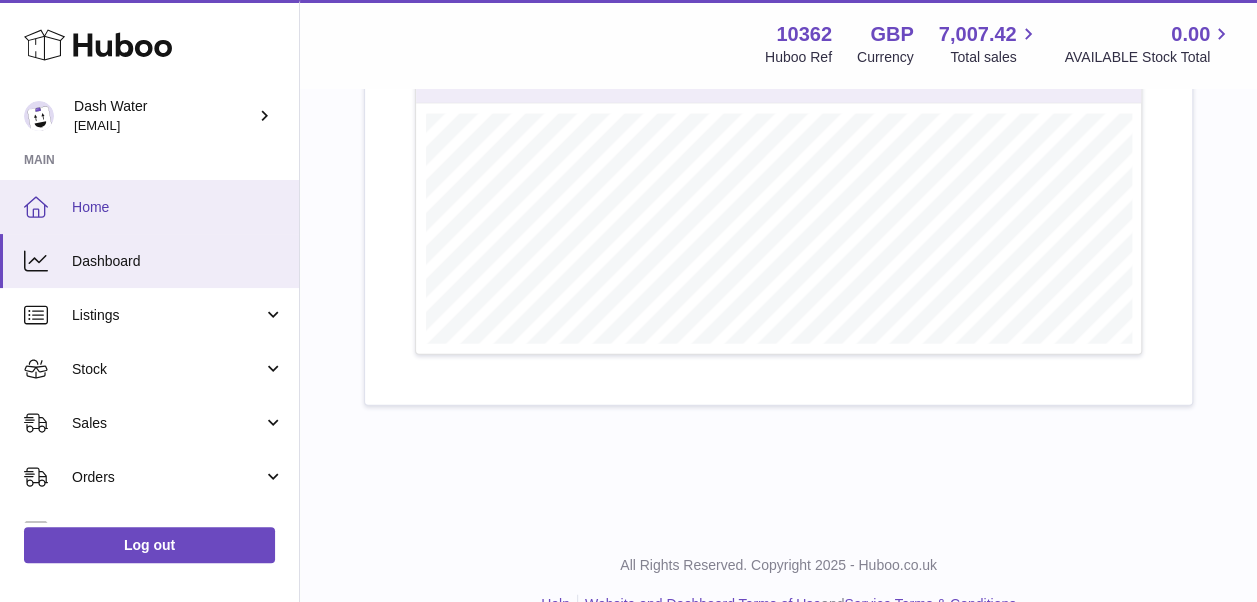click on "Home" at bounding box center [178, 207] 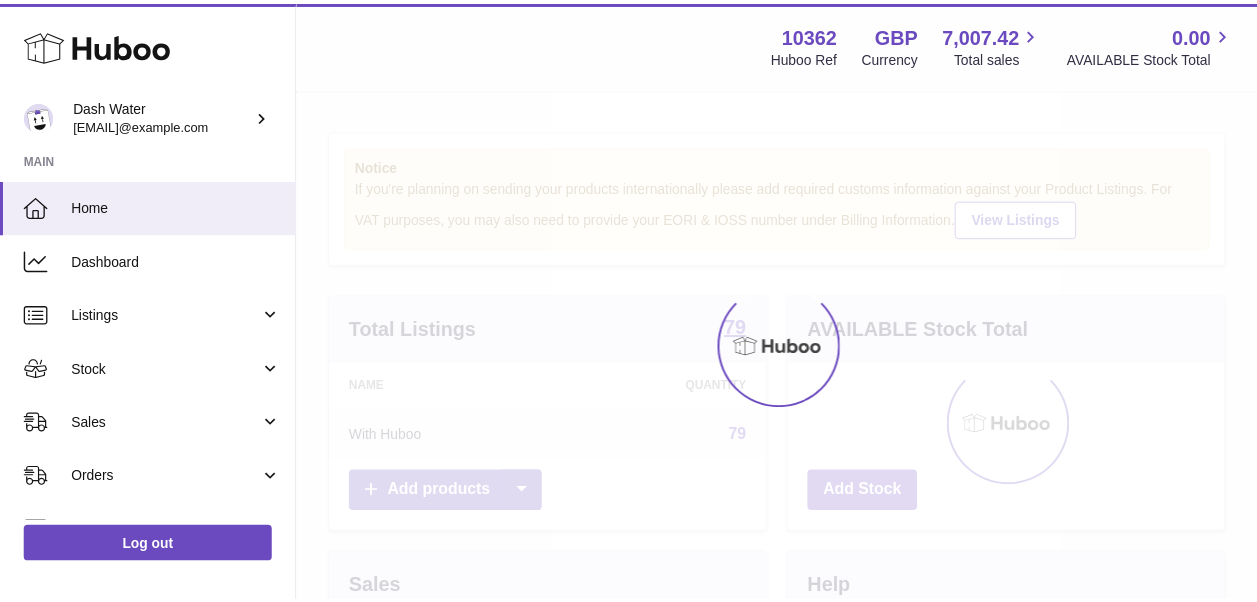 scroll, scrollTop: 0, scrollLeft: 0, axis: both 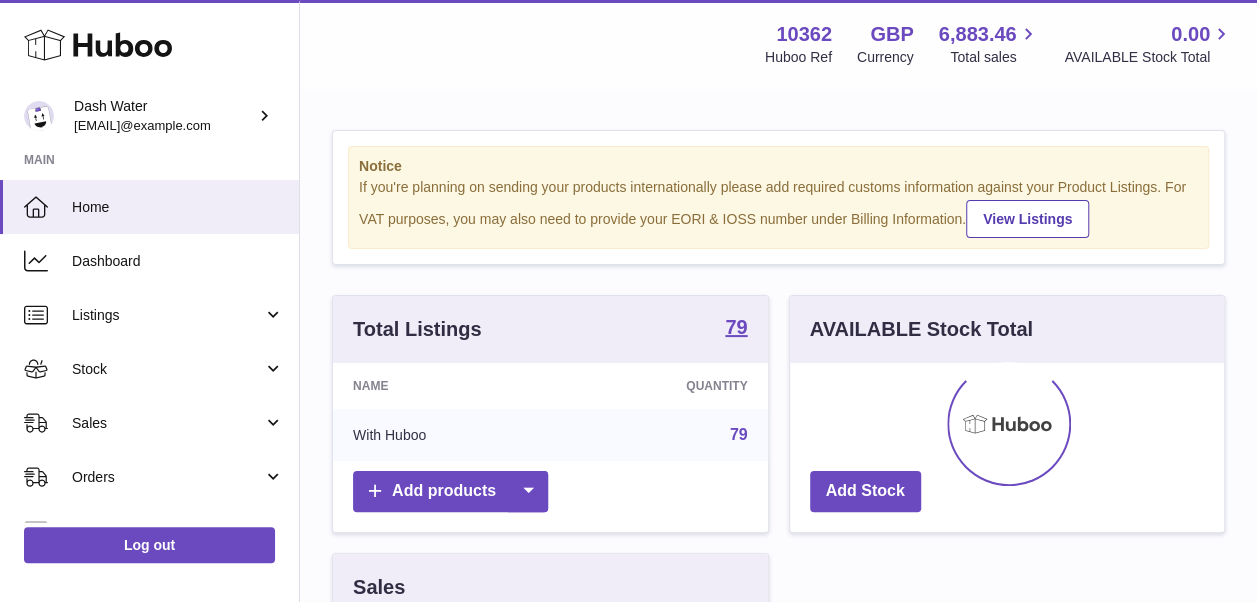 click on "Notice
If you're planning on sending your products internationally please add required customs information against your Product Listings. For VAT purposes, you may also need to provide your EORI & IOSS number under Billing Information.   View Listings" at bounding box center [778, 197] 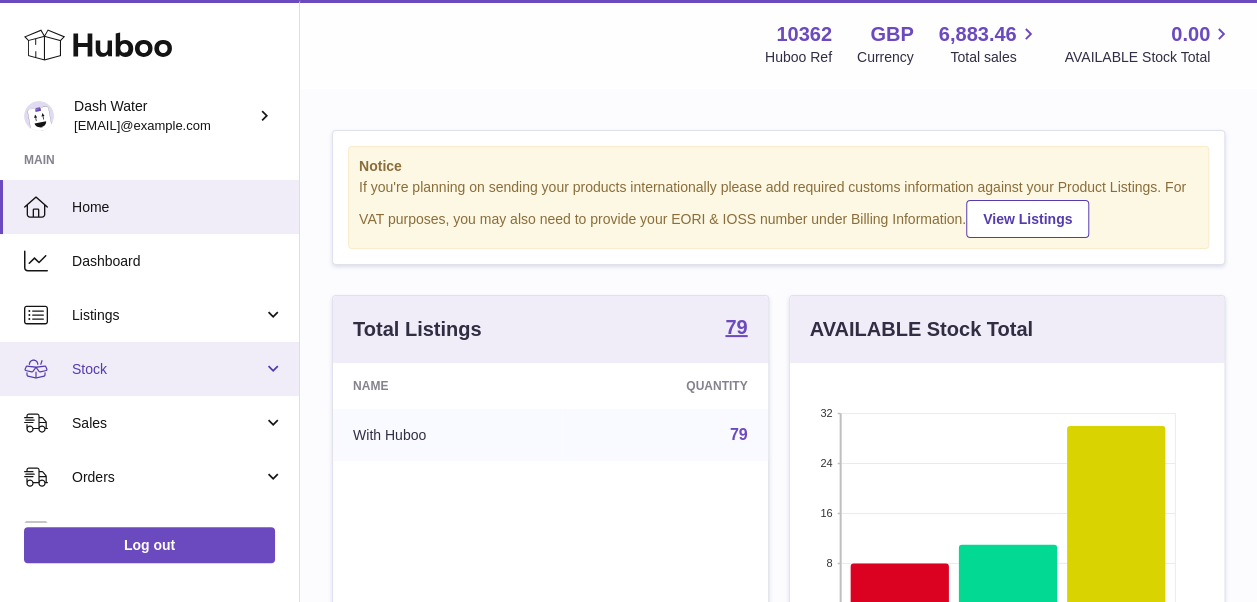 scroll, scrollTop: 100, scrollLeft: 0, axis: vertical 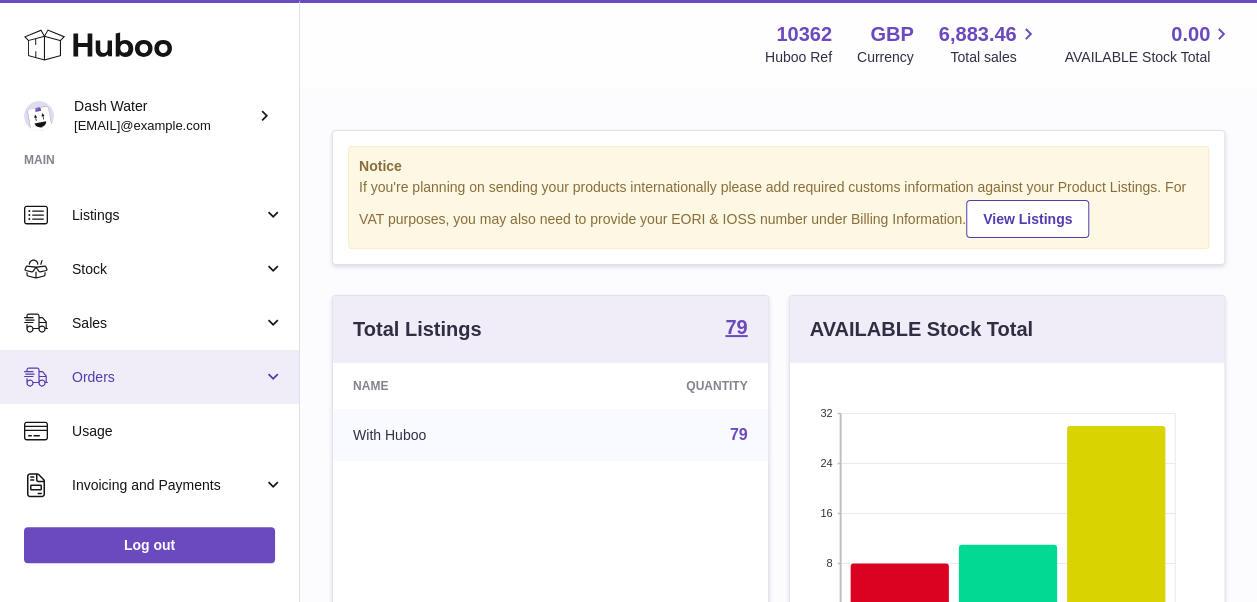 click on "Orders" at bounding box center [149, 377] 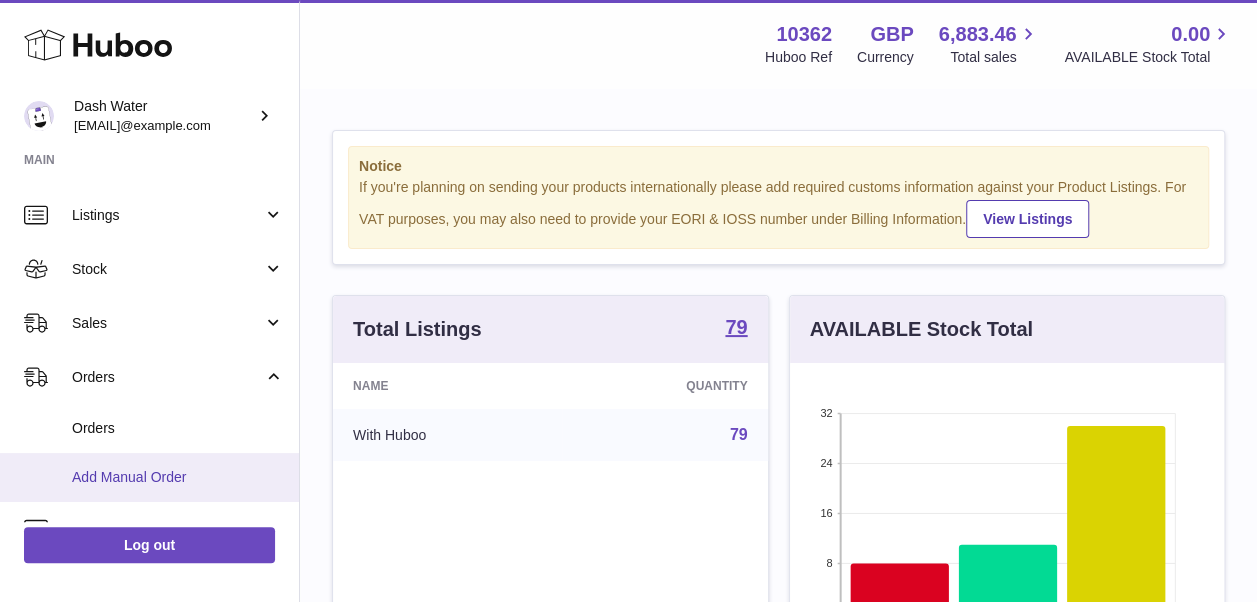 click on "Add Manual Order" at bounding box center [149, 477] 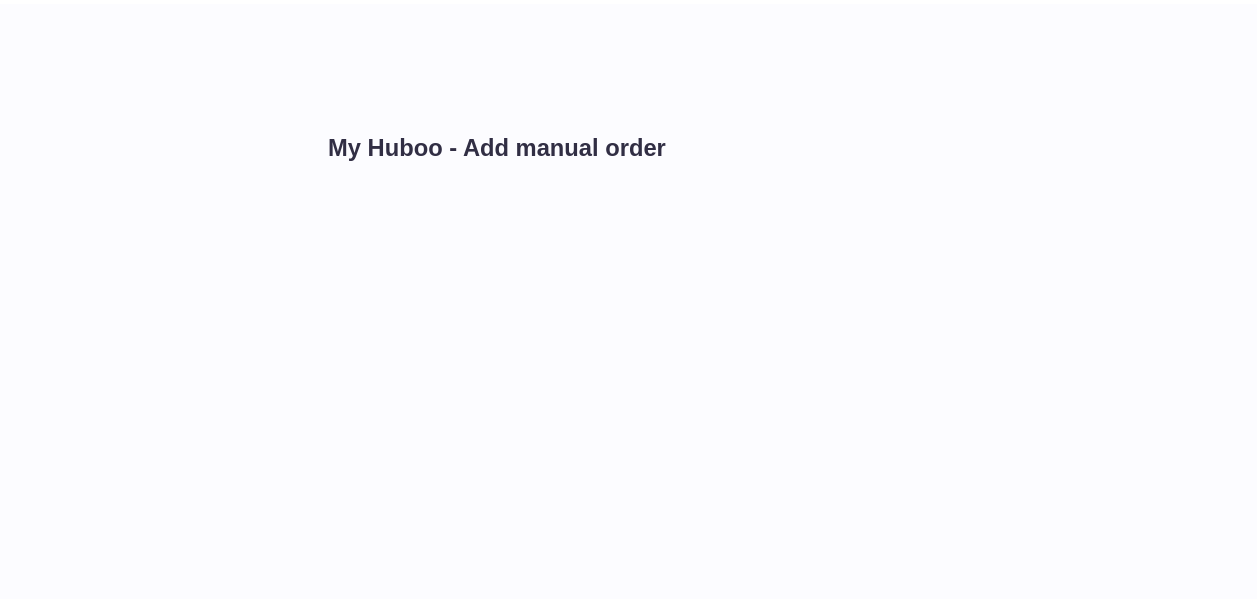 scroll, scrollTop: 0, scrollLeft: 0, axis: both 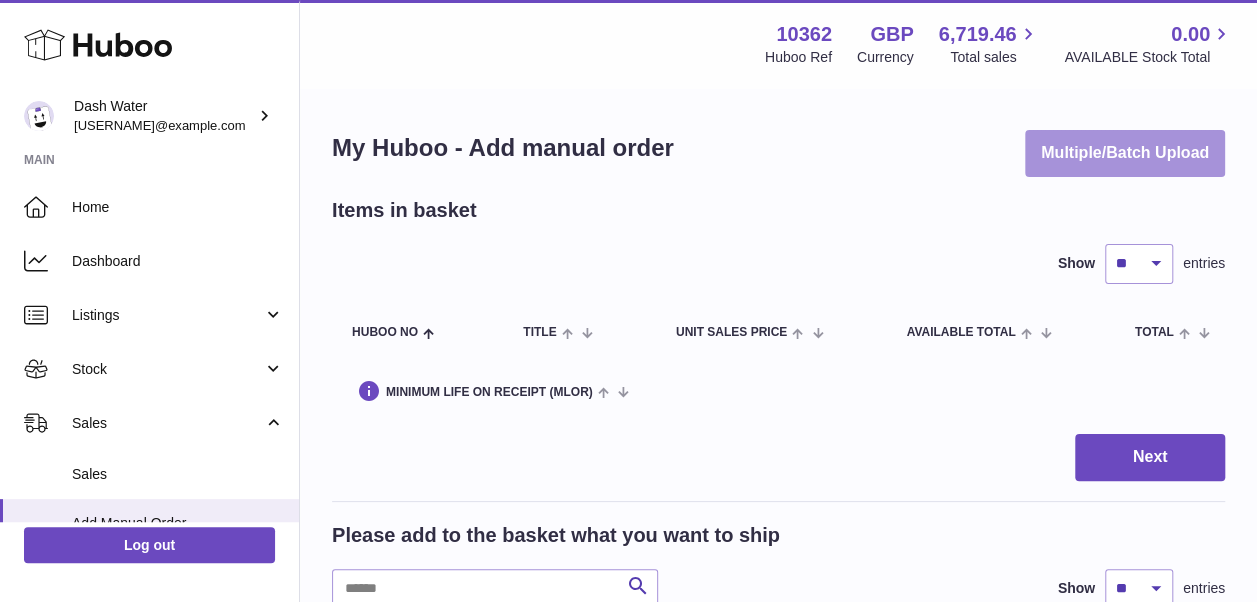 click on "Multiple/Batch Upload" at bounding box center (1125, 153) 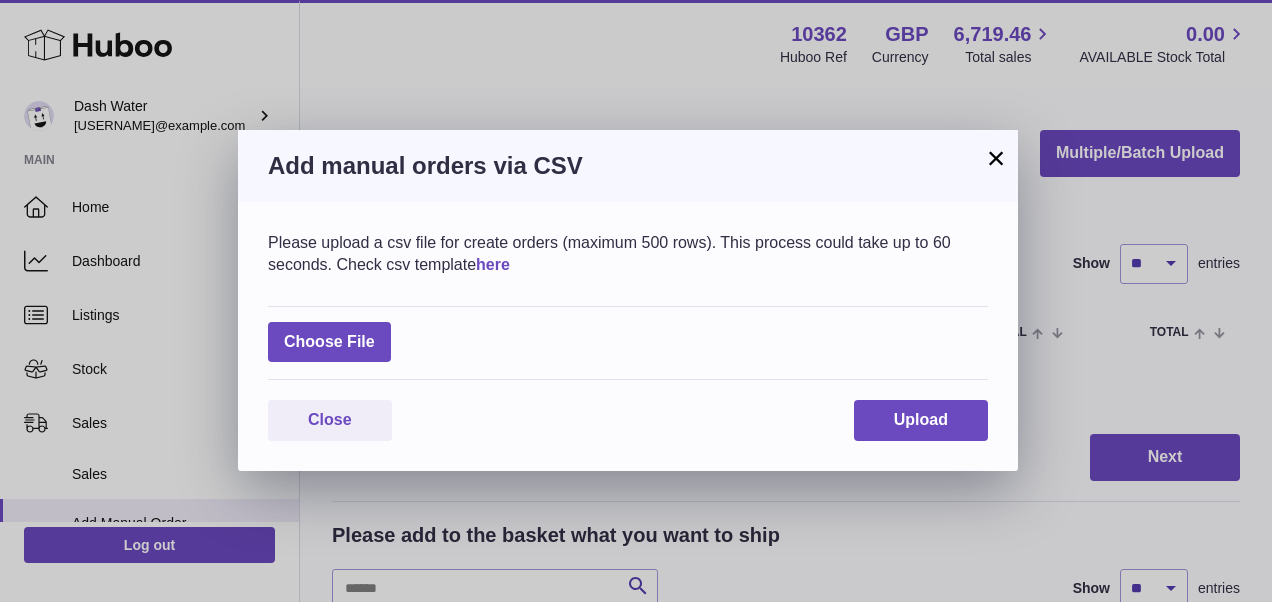 click on "here" at bounding box center [493, 264] 